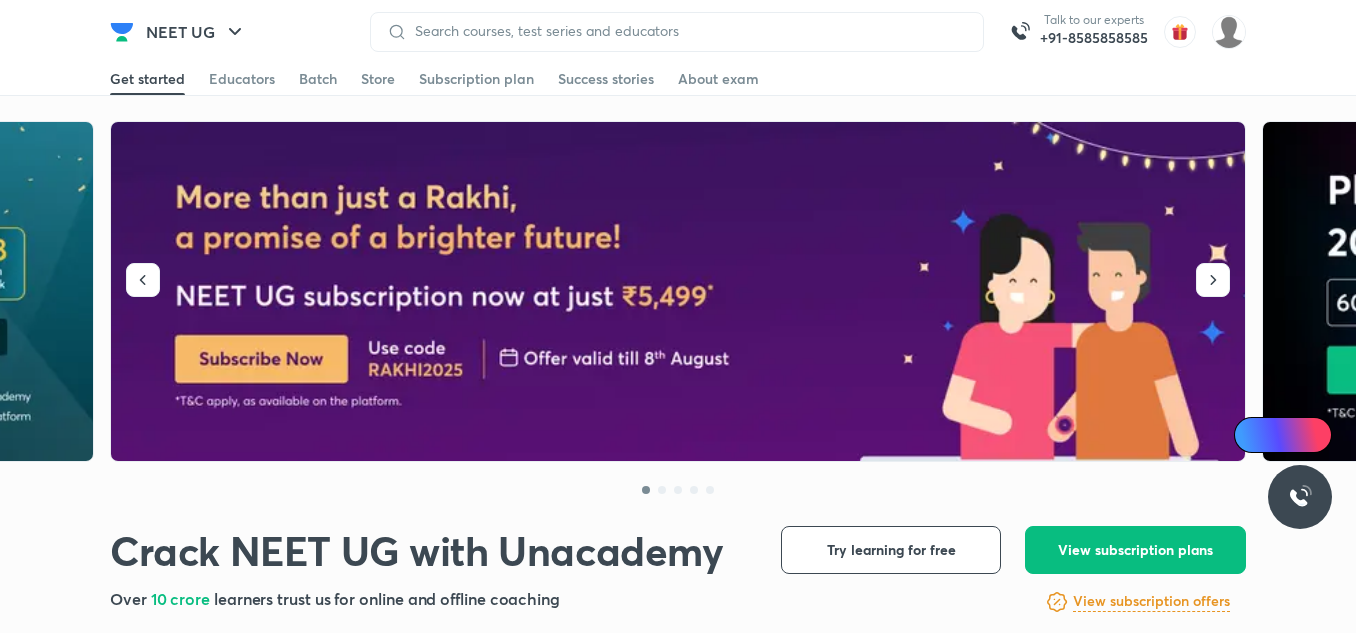scroll, scrollTop: 0, scrollLeft: 0, axis: both 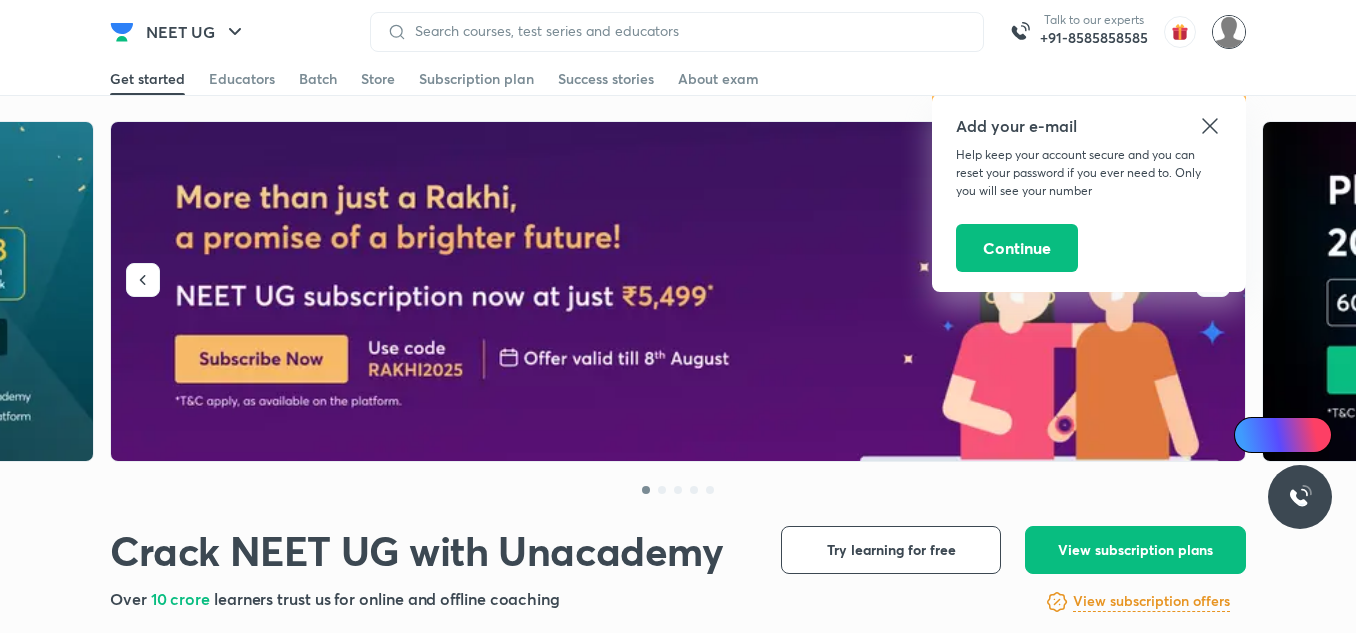 click at bounding box center [1229, 32] 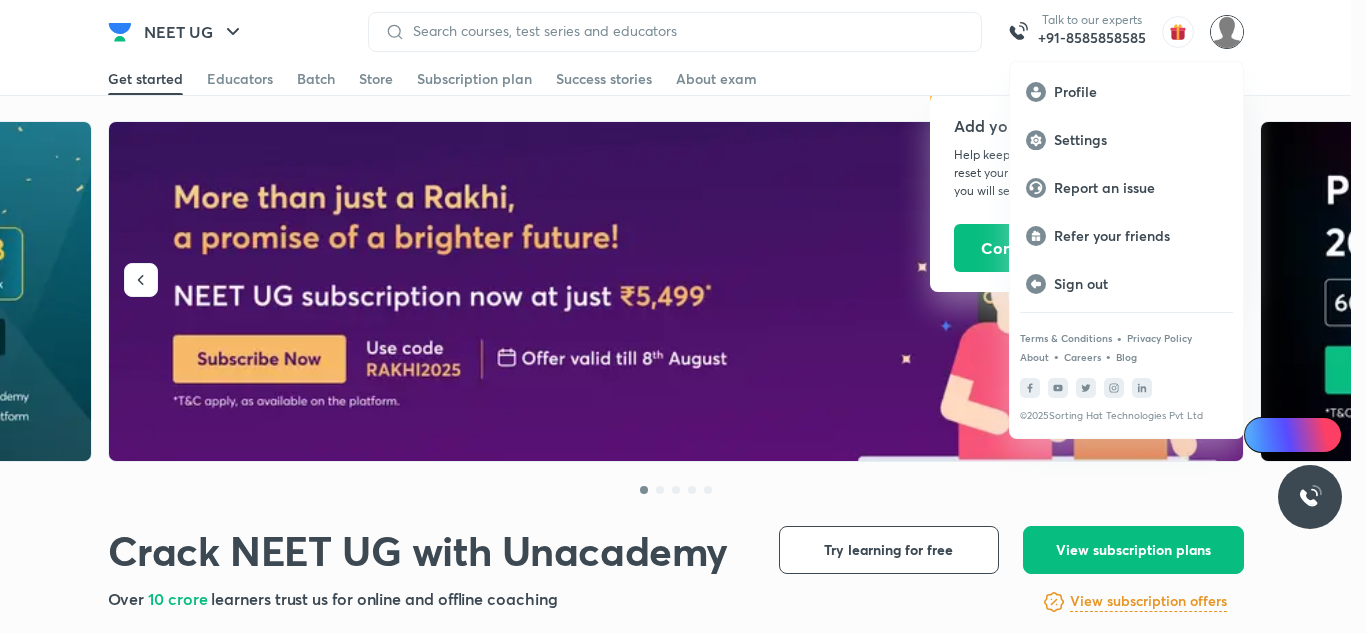 click at bounding box center (683, 316) 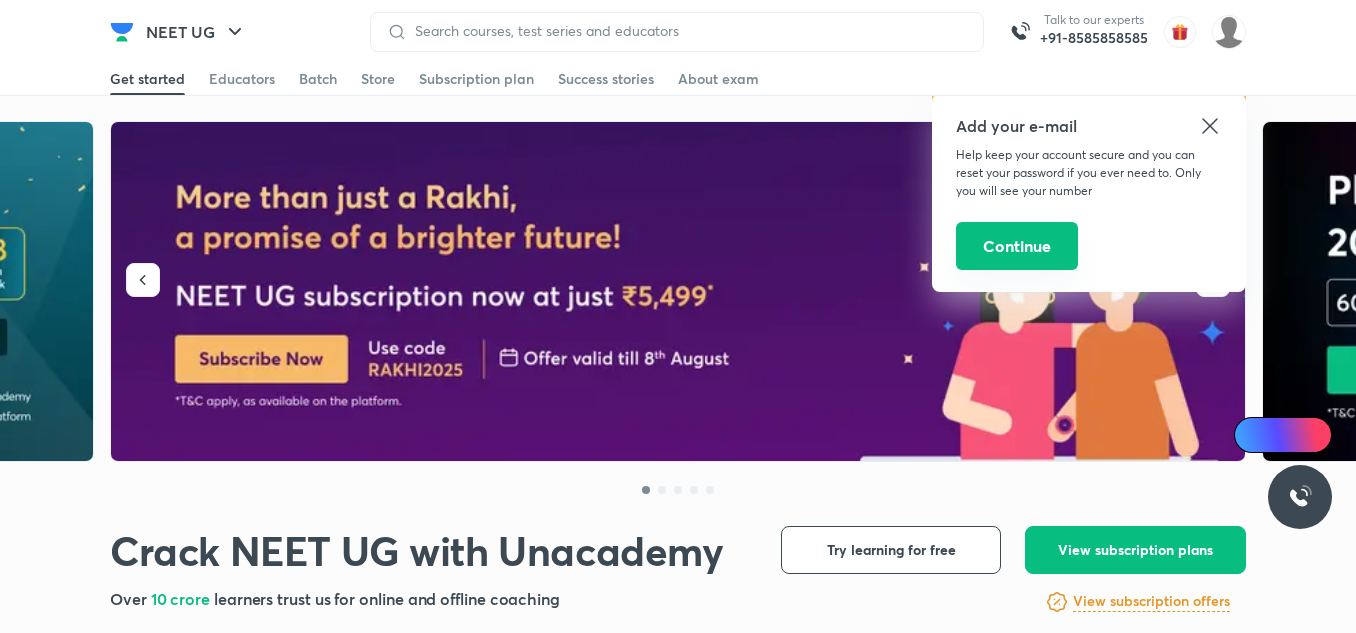 click on "Continue" at bounding box center (1017, 246) 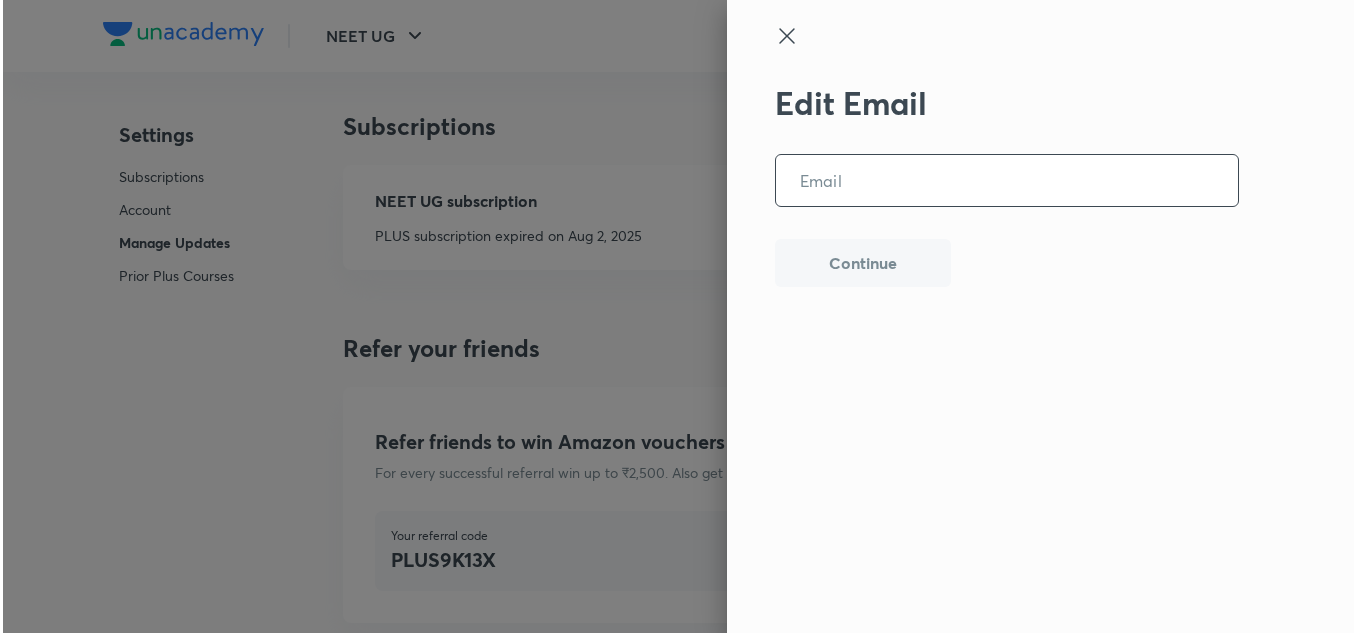 scroll, scrollTop: 5226, scrollLeft: 0, axis: vertical 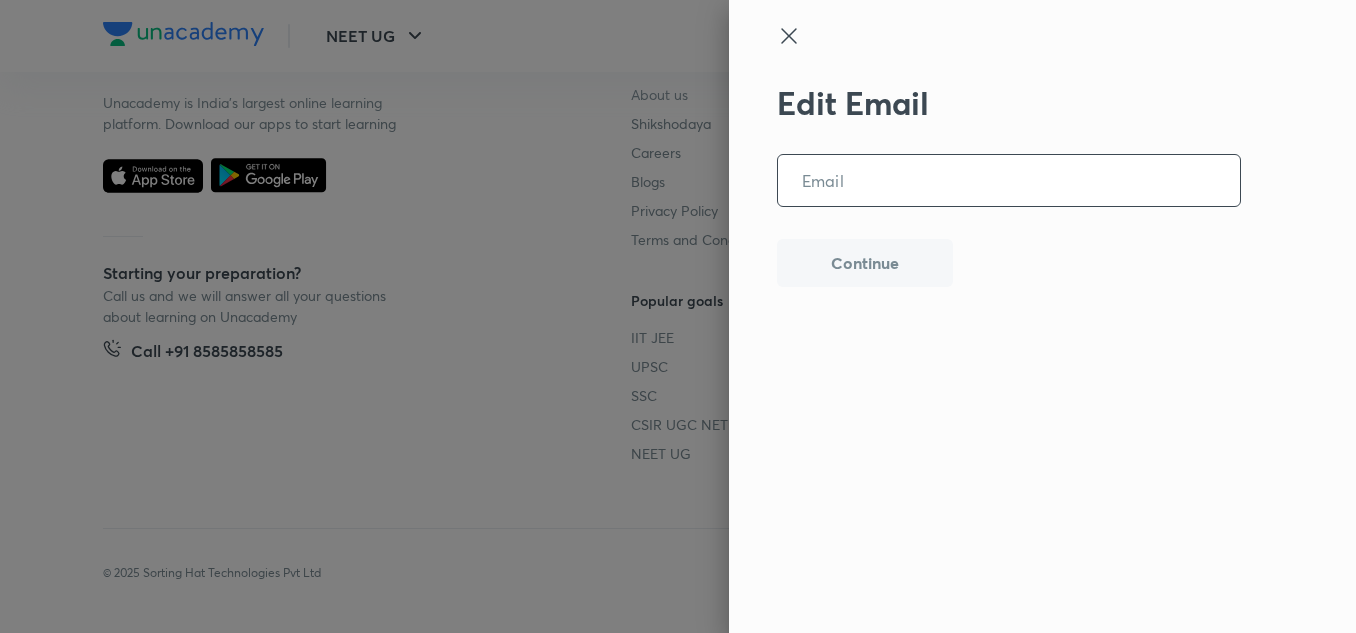 click at bounding box center (1009, 180) 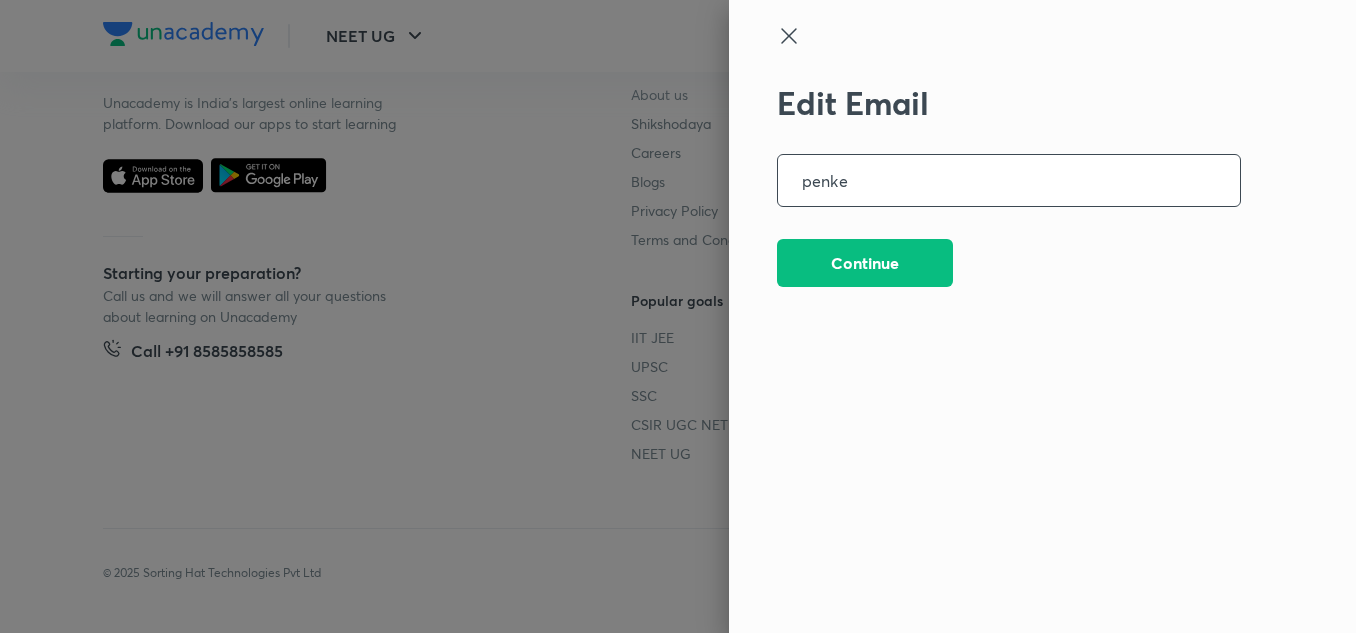 type on "[EMAIL]" 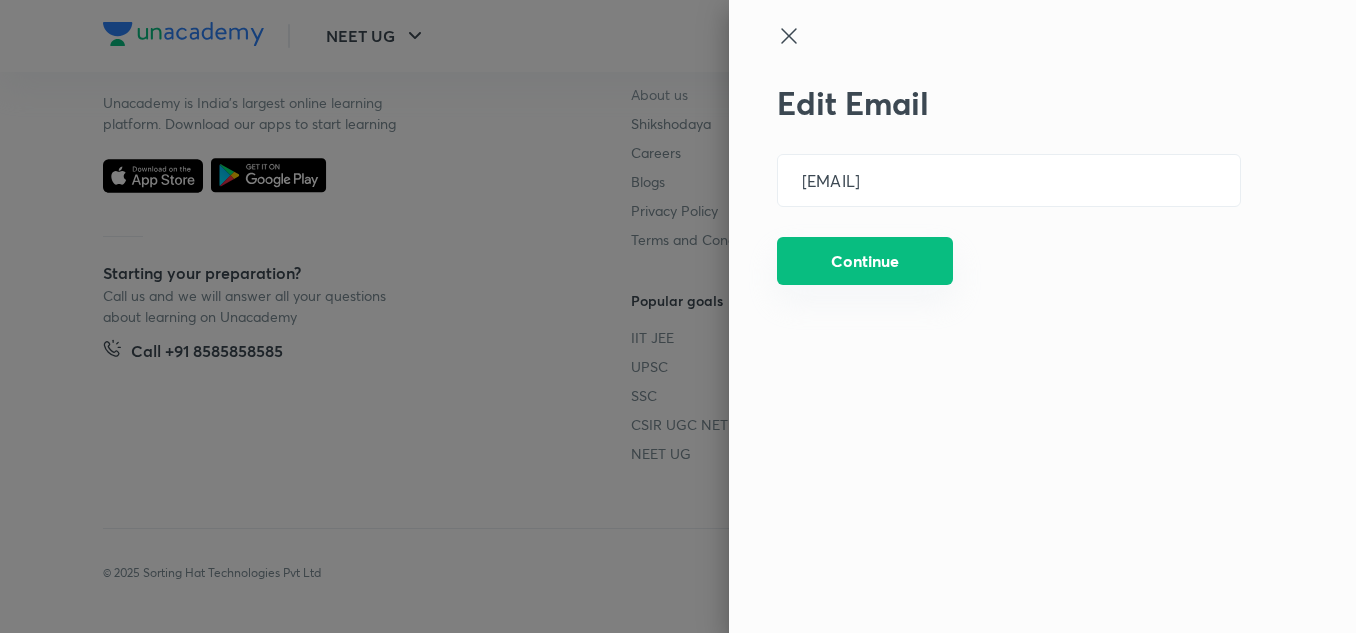 click on "Continue" at bounding box center [865, 261] 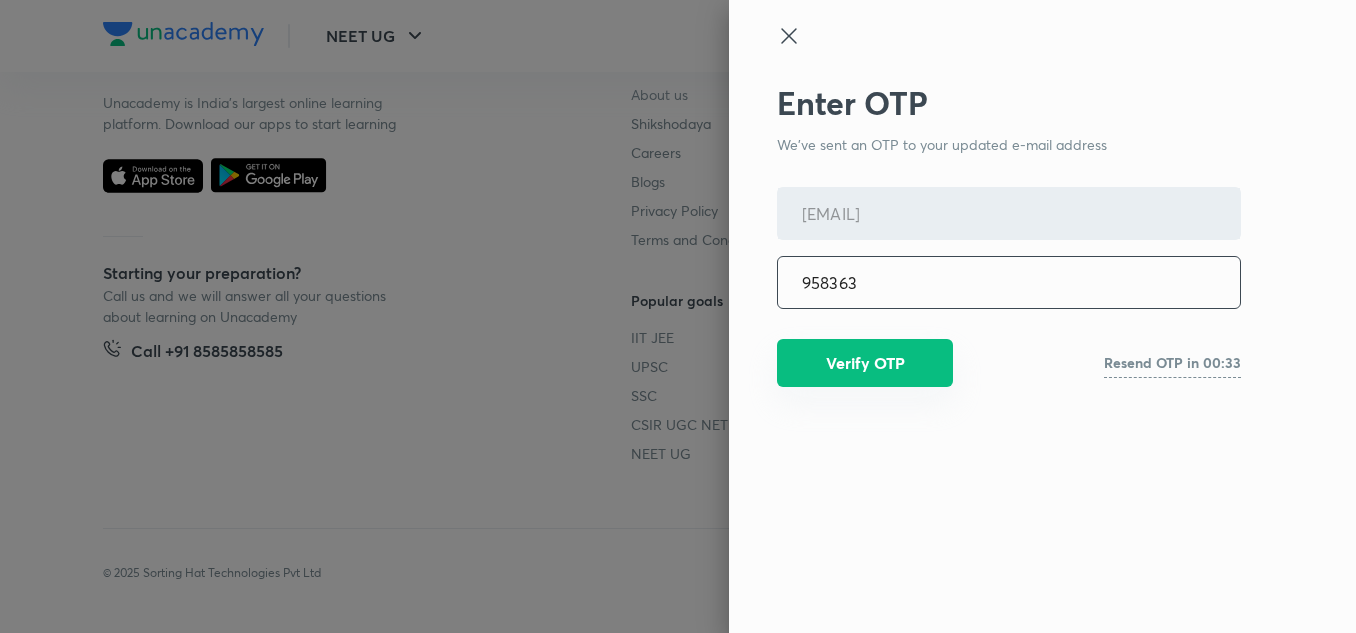 type on "958363" 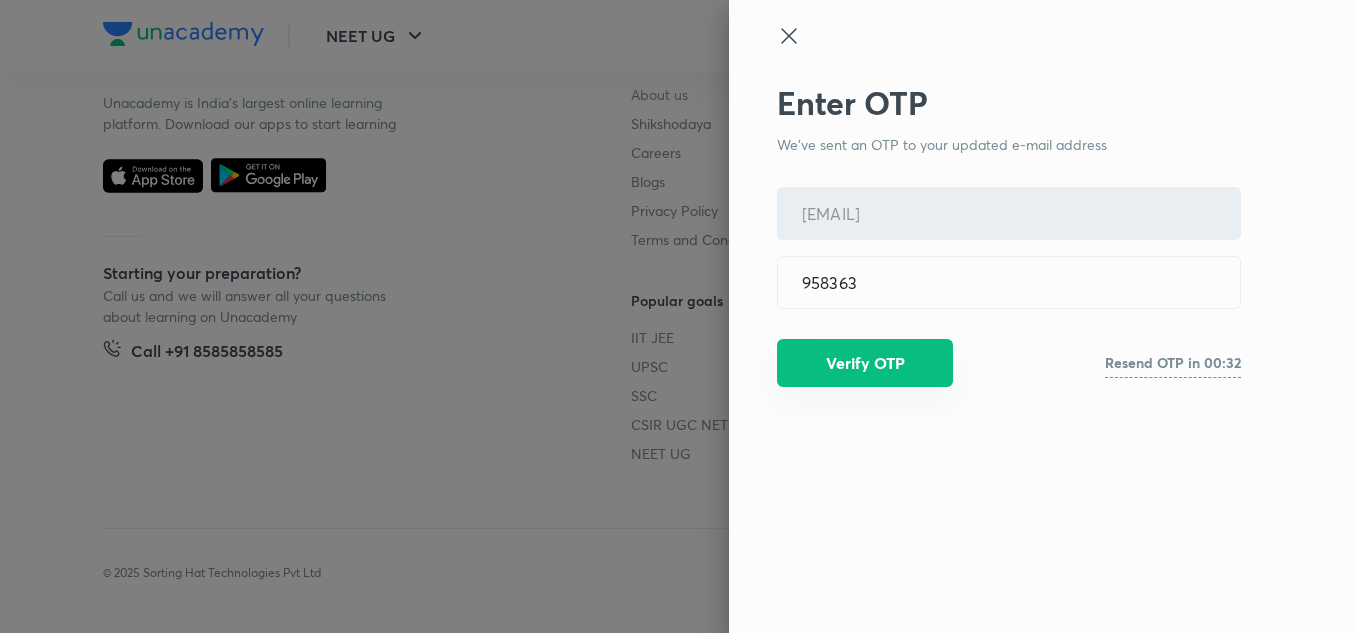 click on "Verify OTP" at bounding box center (865, 363) 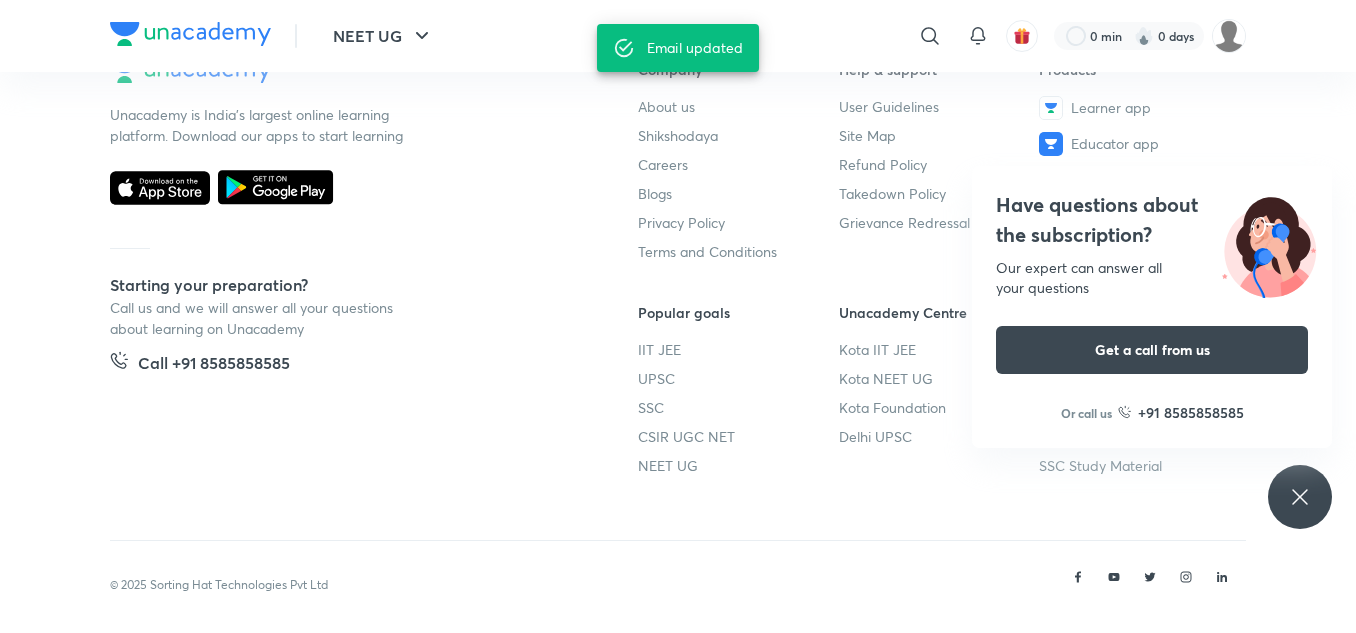 scroll, scrollTop: 5238, scrollLeft: 0, axis: vertical 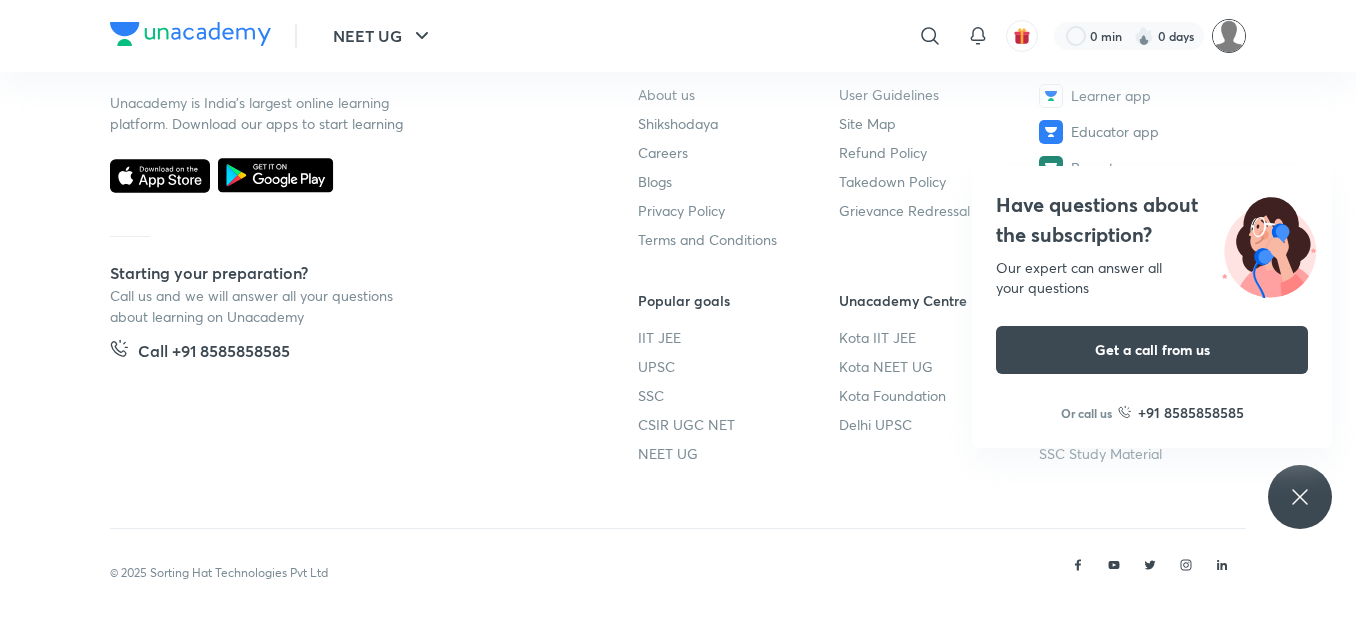 click at bounding box center (1229, 36) 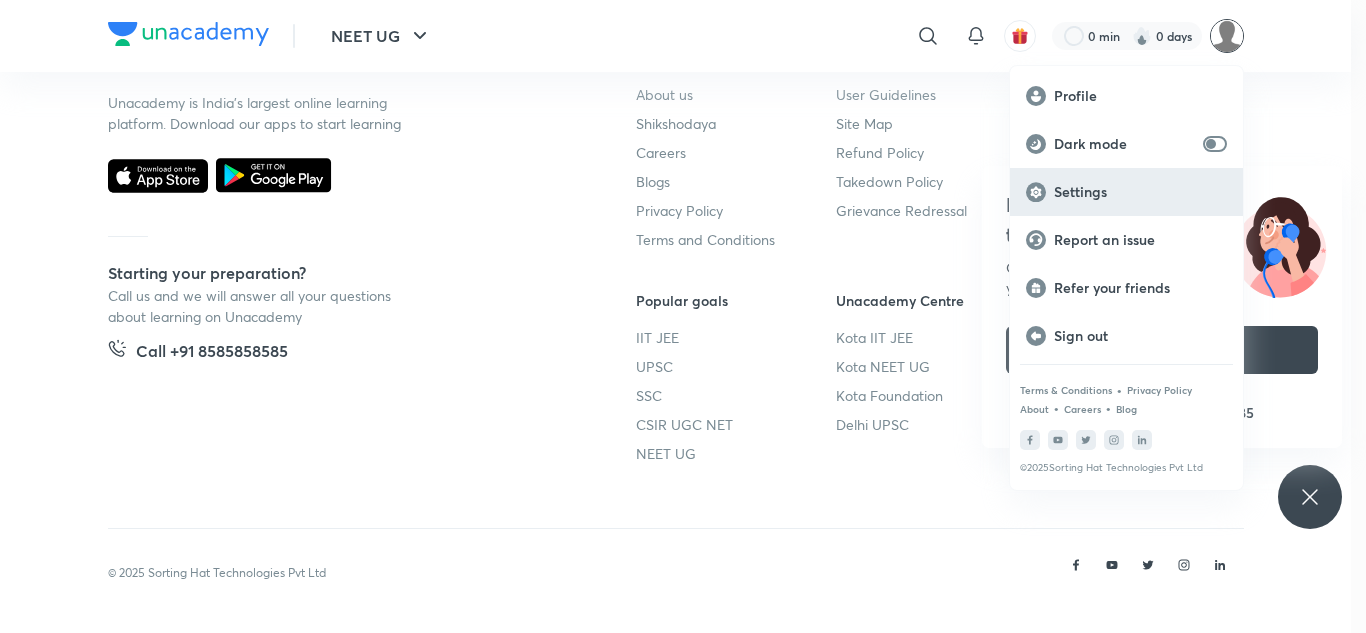 click on "Settings" at bounding box center (1140, 192) 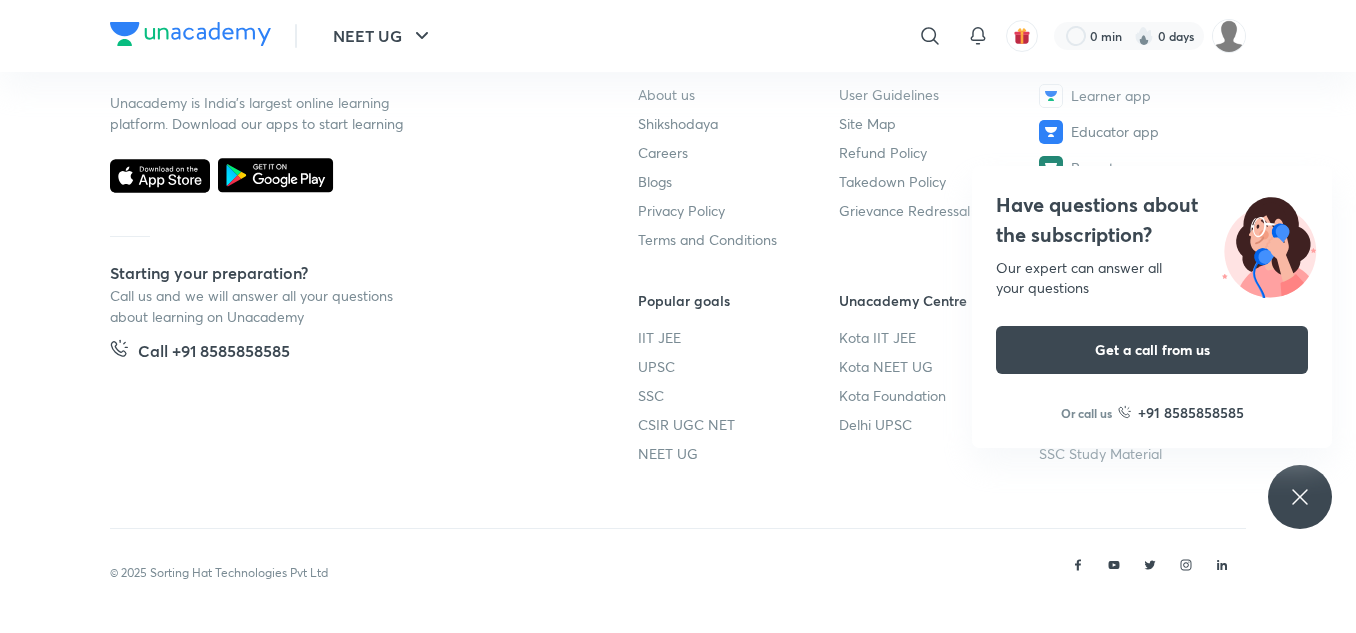 scroll, scrollTop: 0, scrollLeft: 0, axis: both 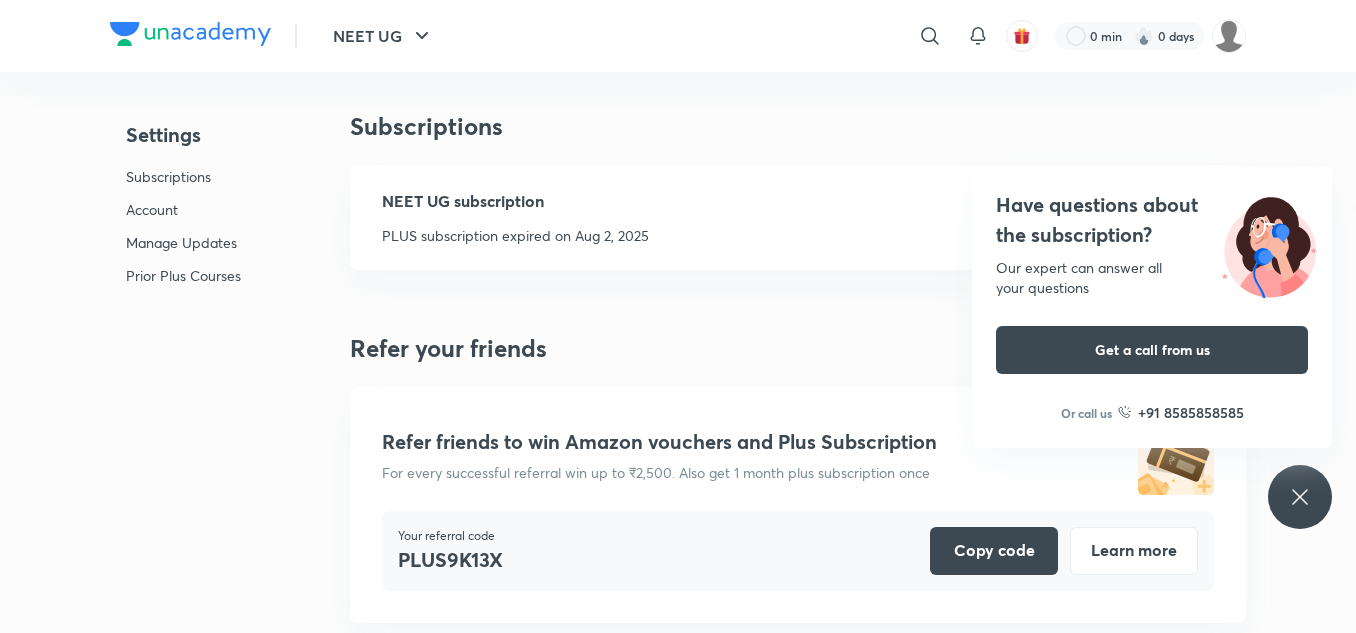 click on "Settings Subscriptions Account Manage Updates Prior Plus Courses Subscriptions NEET UG subscription PLUS subscription expired on Aug 2, 2025 Renew Refer your friends Refer friends to win Amazon vouchers and Plus Subscription For every successful referral win up to ₹2,500. Also get 1 month plus subscription once Your referral code PLUS9K13X Copy code Learn more Account Edit profile image Name Penke Iswarya Edit name Username https://unacademy.com/ @unacademy-user-BZQ84EV2C7DR Edit username Email [EMAIL] Edit email Mobile number +91 [PHONE] Edit number State of residence Andhra Pradesh Edit State Delete account Manage Updates Class Reminder Email On Off Push On Off Updates Centre On Off SMS On Off Quiz Reminder Email On Off Push On Off Updates Centre On Off SMS On Off Test series reminder Email On Off Push On Off Updates Centre On Off SMS On Off Daily Digest Email On Off Push On Off Updates Centre On Off Test results ready Email On Off Push On Off Updates Centre On Off Email On Off Push" at bounding box center (678, 2638) 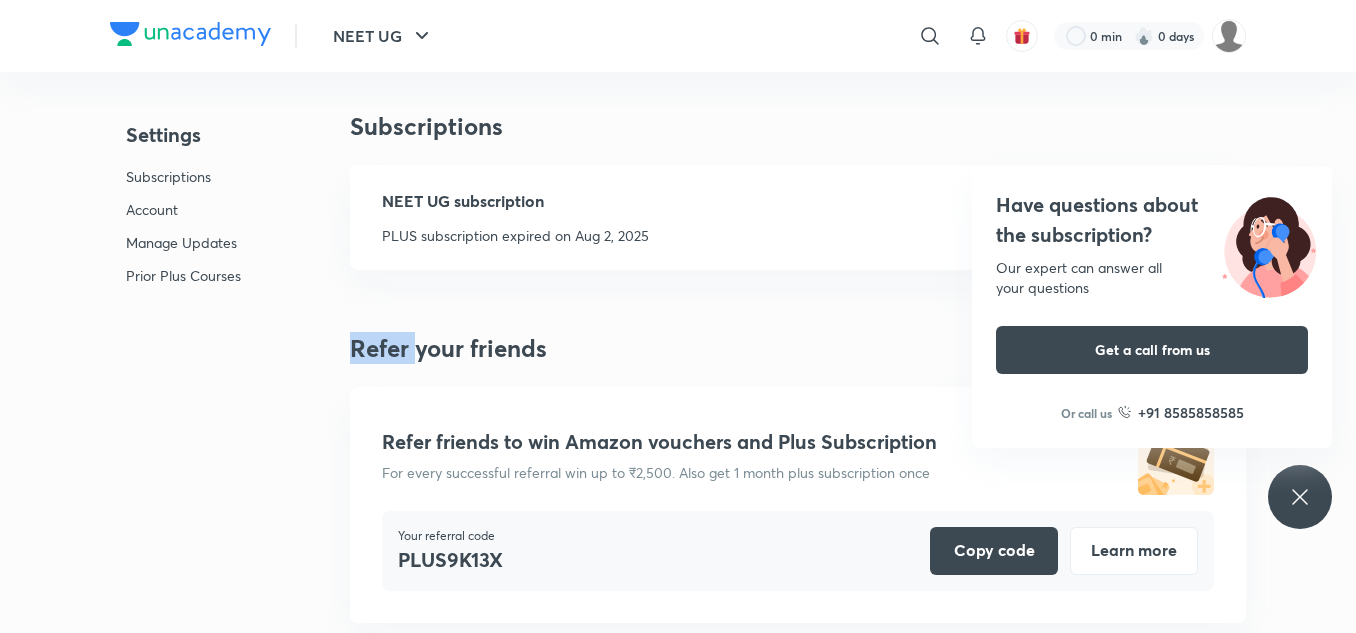 click on "Settings Subscriptions Account Manage Updates Prior Plus Courses Subscriptions NEET UG subscription PLUS subscription expired on Aug 2, 2025 Renew Refer your friends Refer friends to win Amazon vouchers and Plus Subscription For every successful referral win up to ₹2,500. Also get 1 month plus subscription once Your referral code PLUS9K13X Copy code Learn more Account Edit profile image Name Penke Iswarya Edit name Username https://unacademy.com/ @unacademy-user-BZQ84EV2C7DR Edit username Email [EMAIL] Edit email Mobile number +91 [PHONE] Edit number State of residence Andhra Pradesh Edit State Delete account Manage Updates Class Reminder Email On Off Push On Off Updates Centre On Off SMS On Off Quiz Reminder Email On Off Push On Off Updates Centre On Off SMS On Off Test series reminder Email On Off Push On Off Updates Centre On Off SMS On Off Daily Digest Email On Off Push On Off Updates Centre On Off Test results ready Email On Off Push On Off Updates Centre On Off Email On Off Push" at bounding box center [678, 2638] 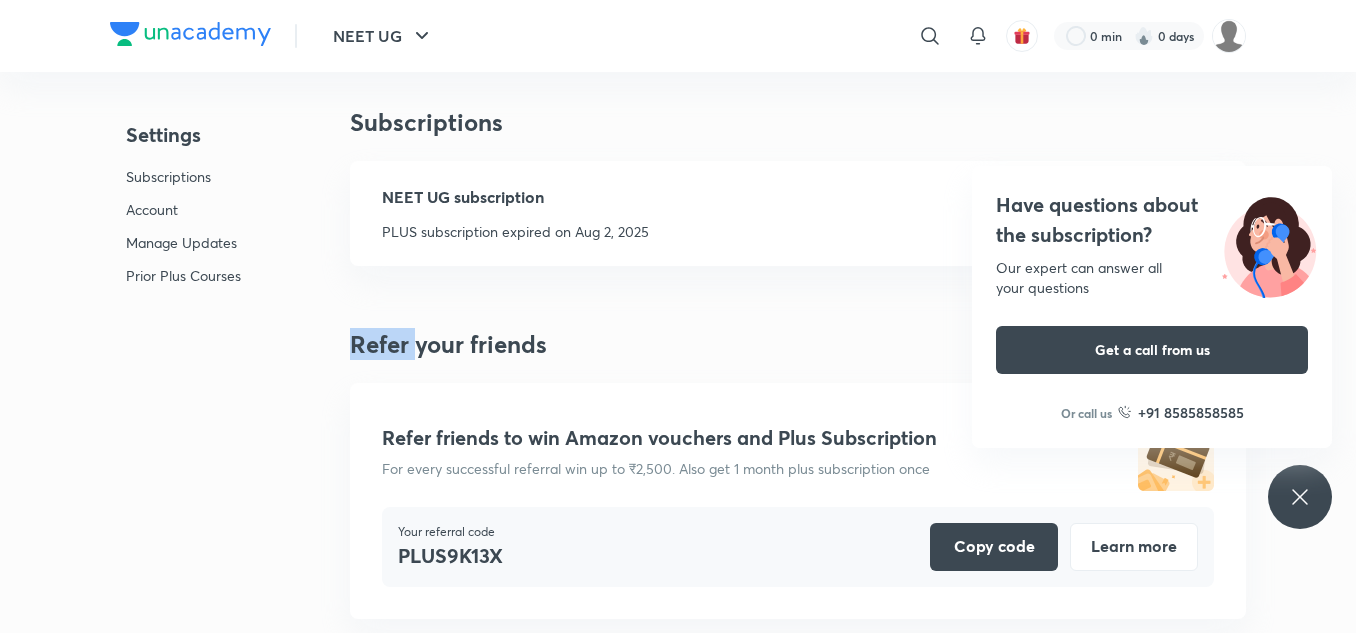 scroll, scrollTop: 0, scrollLeft: 0, axis: both 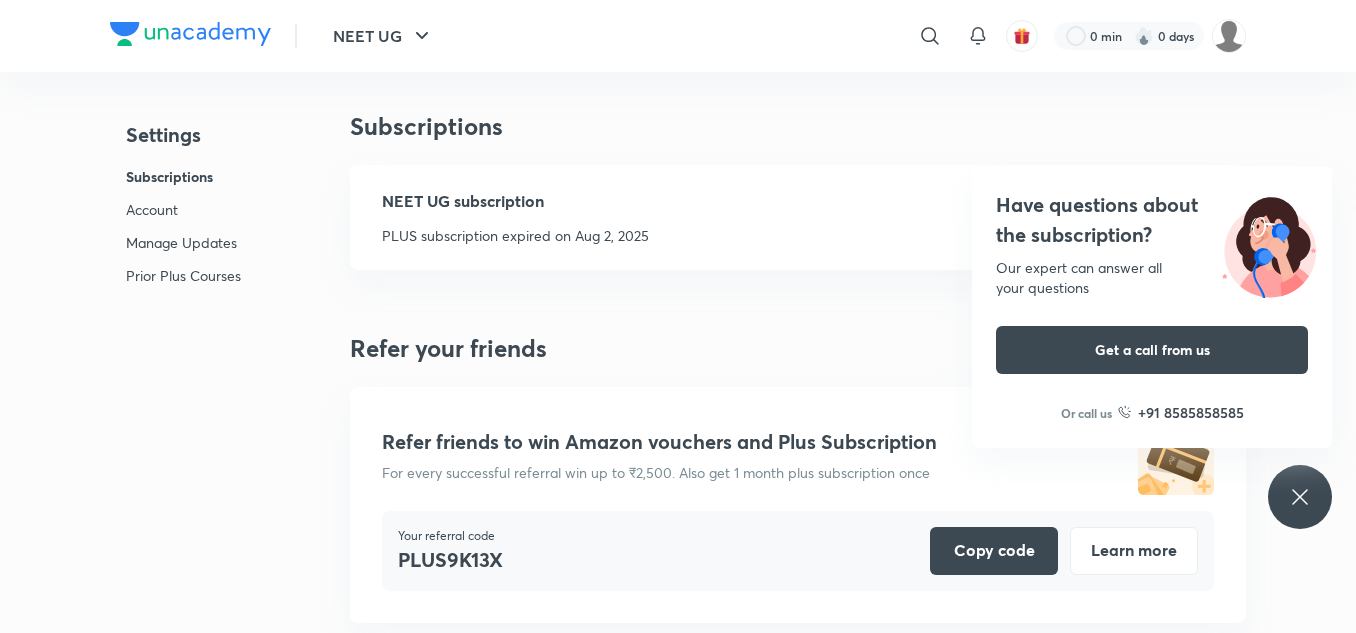 click 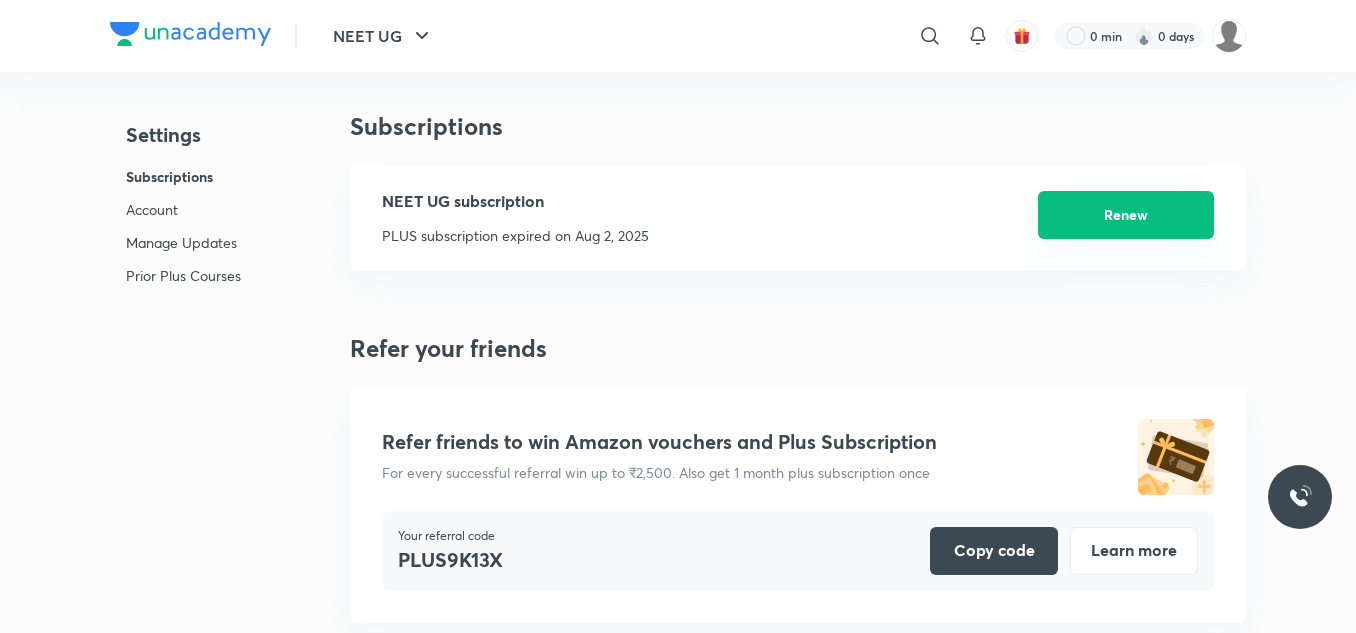 click on "Renew" at bounding box center (1126, 215) 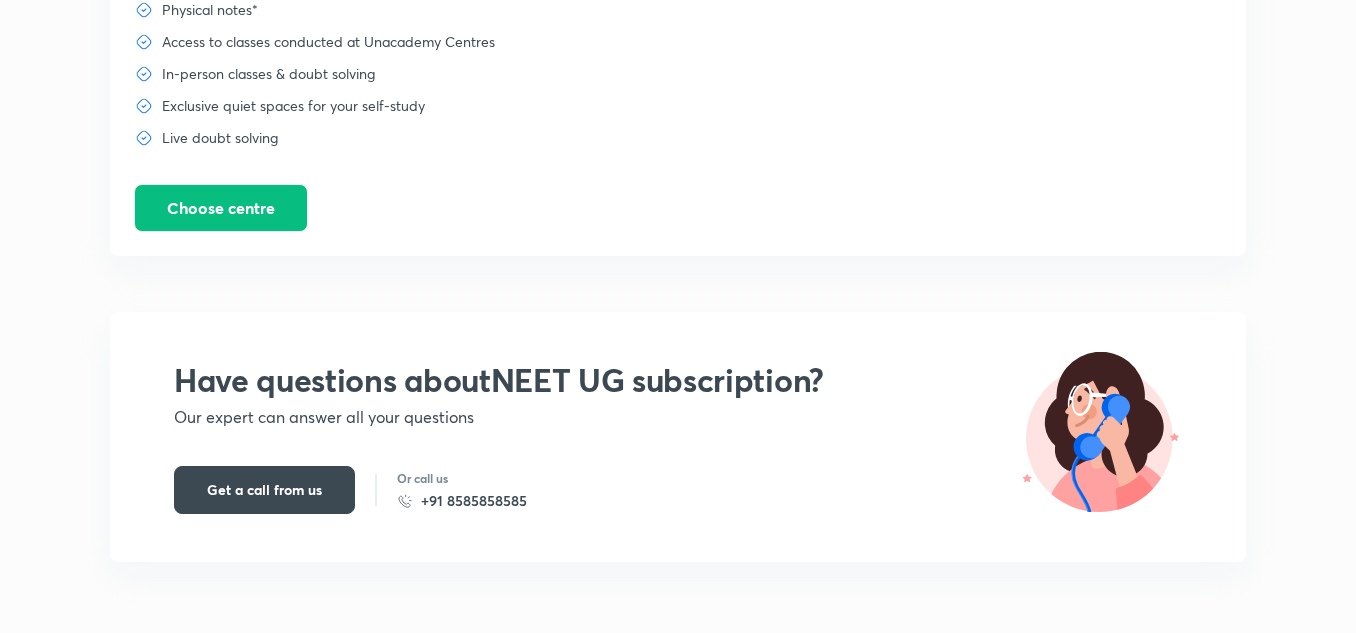 scroll, scrollTop: 1215, scrollLeft: 0, axis: vertical 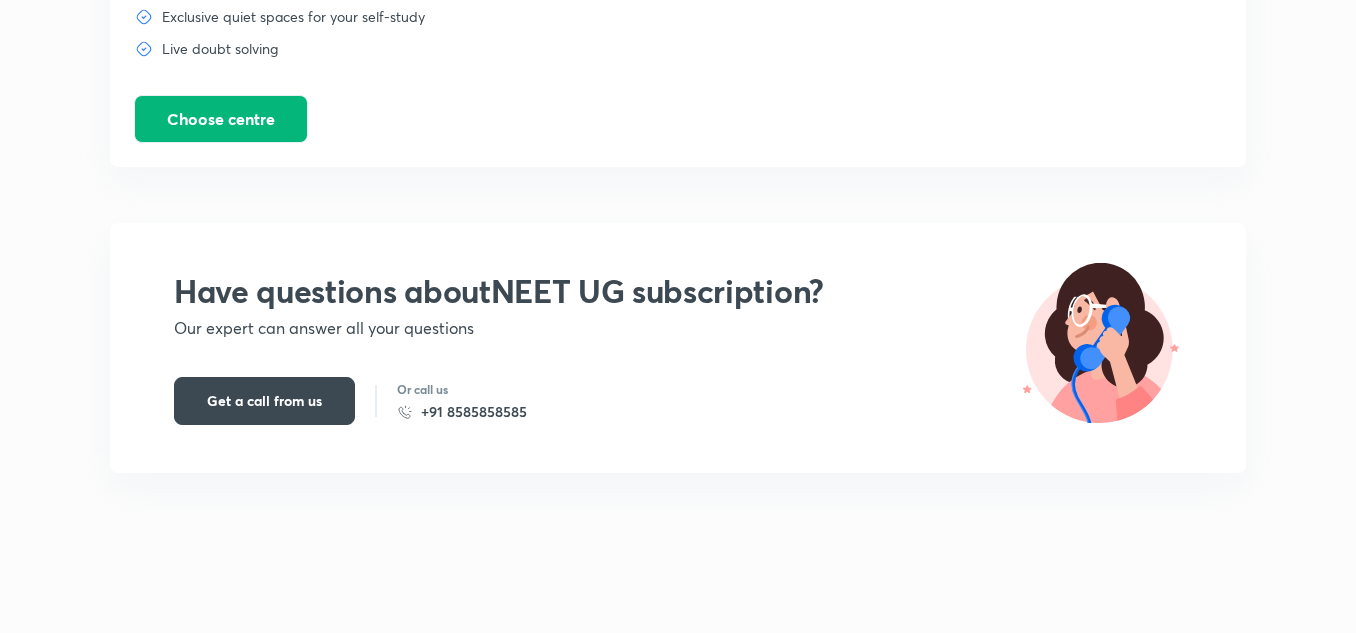 click on "Choose centre" at bounding box center (221, 119) 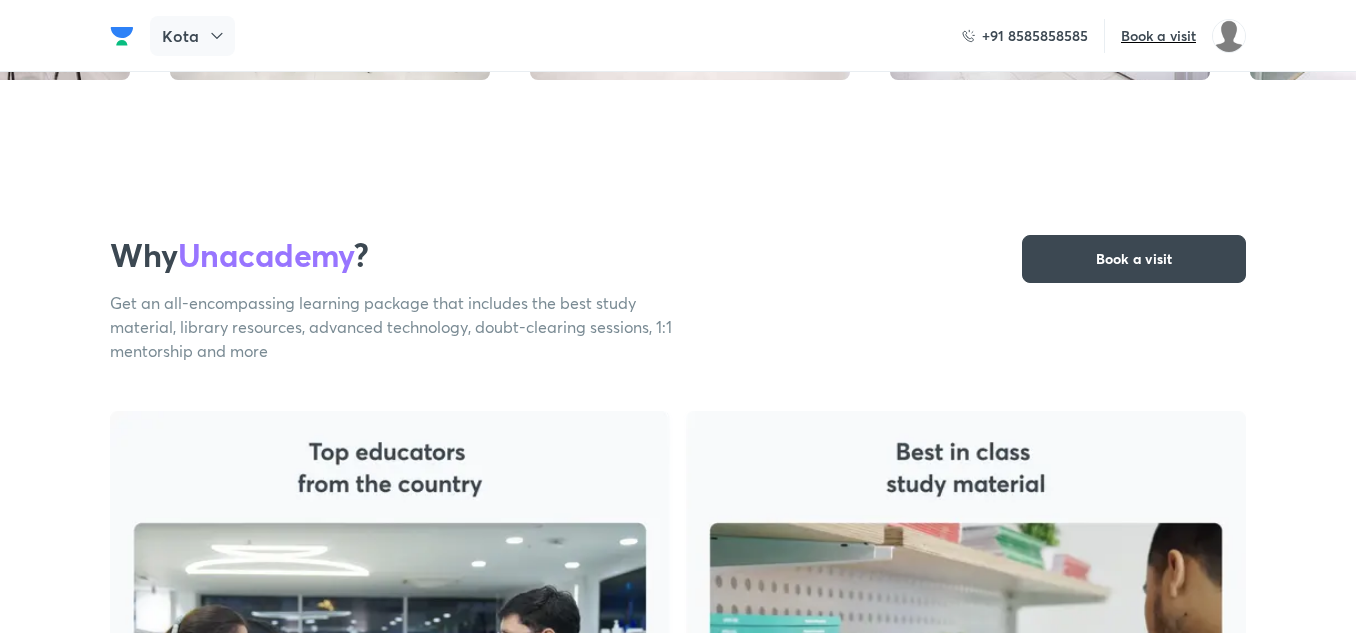 scroll, scrollTop: 0, scrollLeft: 0, axis: both 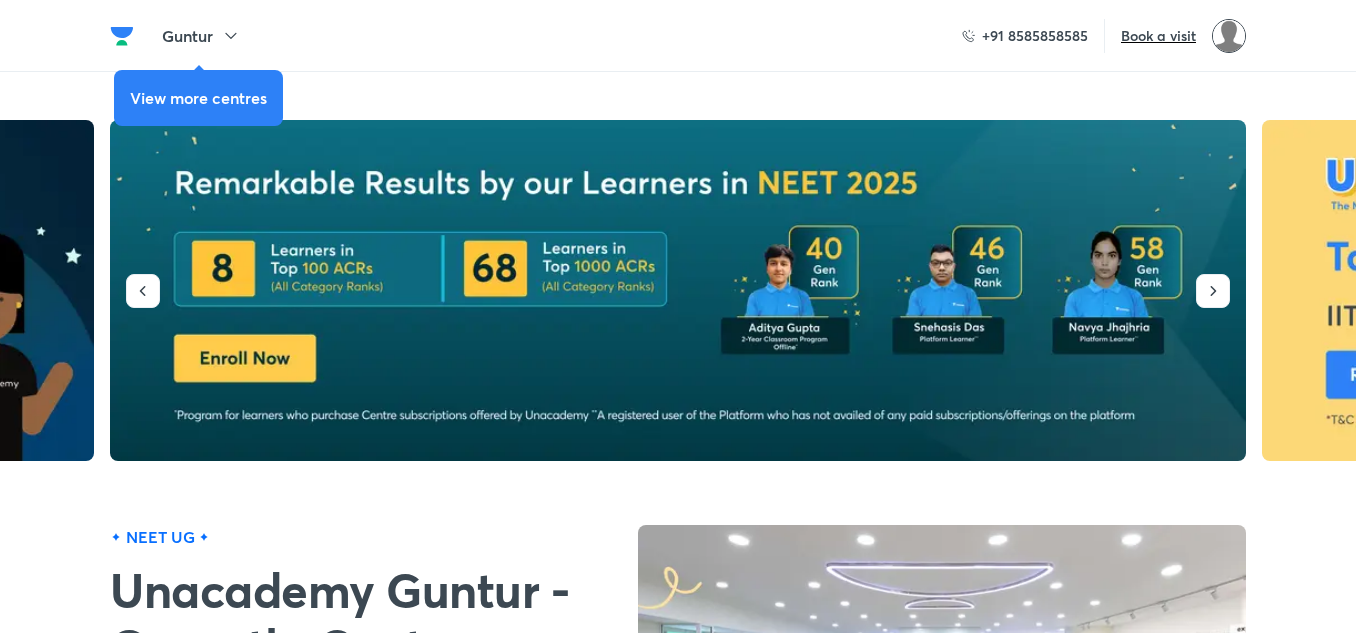click at bounding box center [1229, 36] 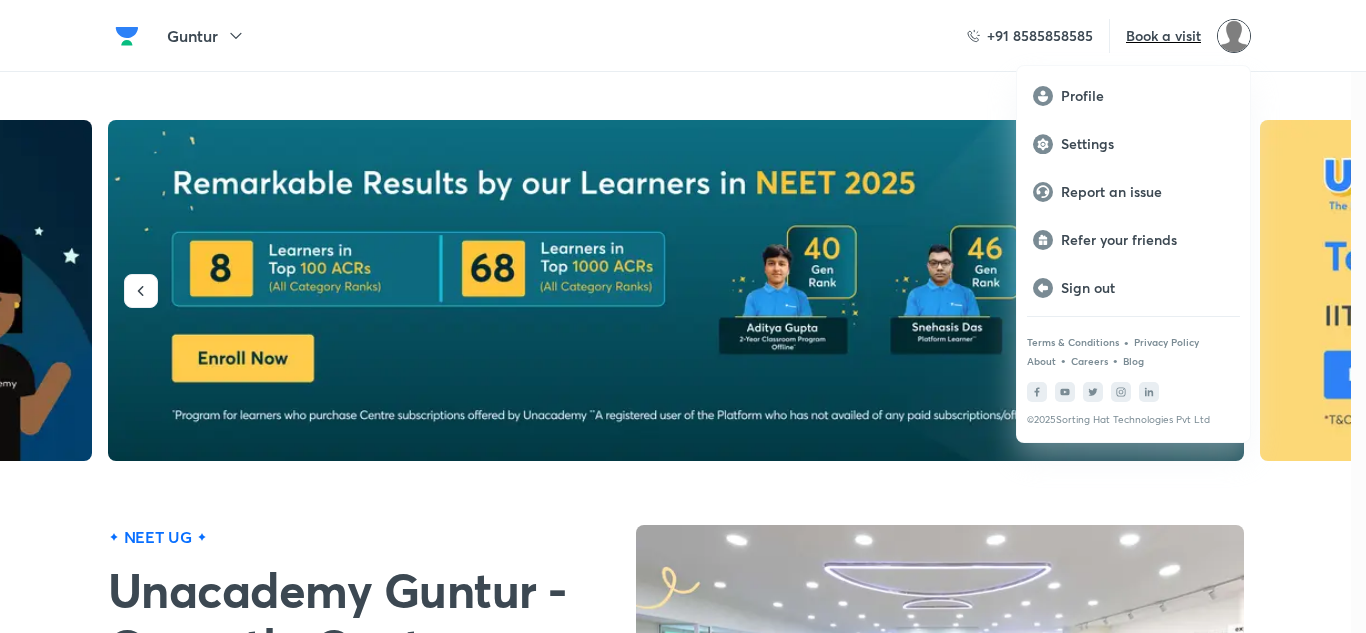 click at bounding box center [683, 316] 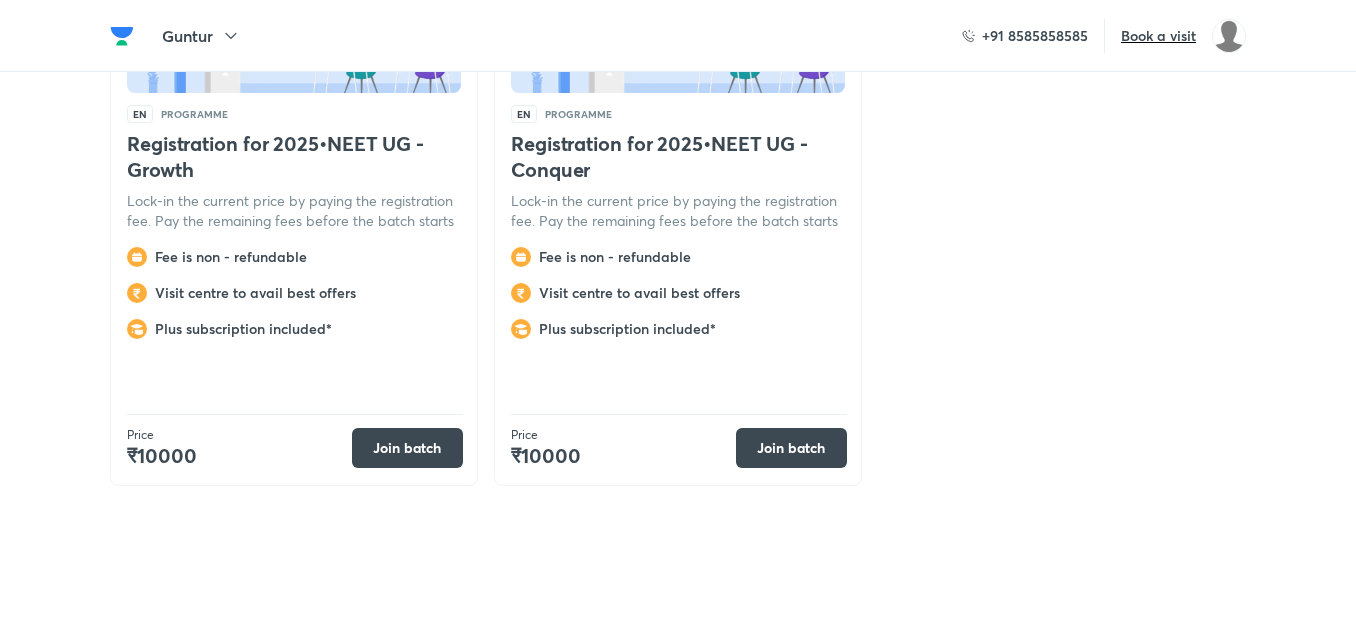 scroll, scrollTop: 6246, scrollLeft: 0, axis: vertical 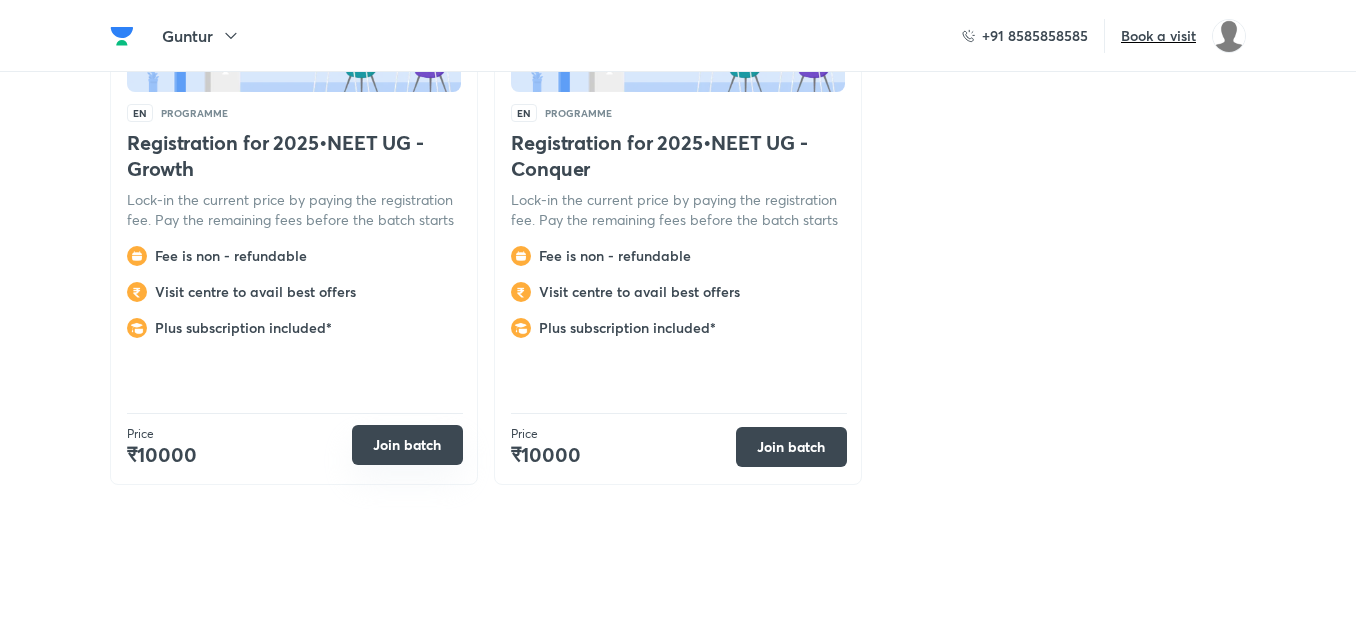 click on "Join batch" at bounding box center [407, 445] 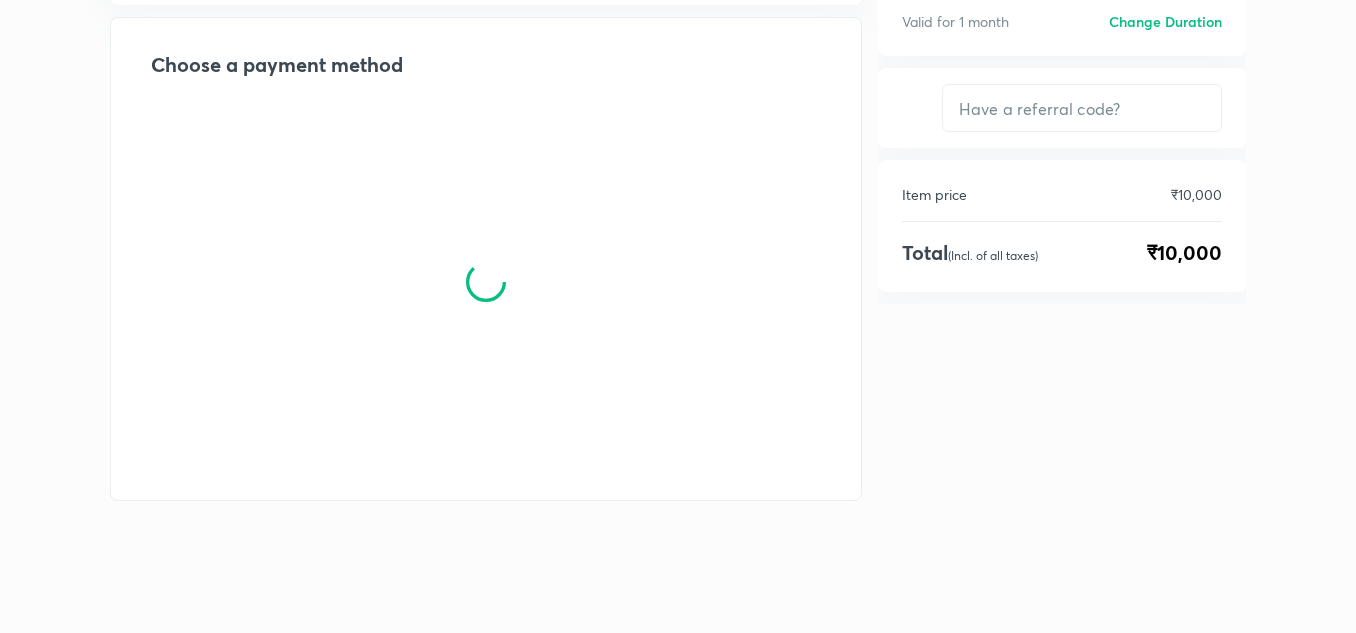 scroll, scrollTop: 0, scrollLeft: 0, axis: both 